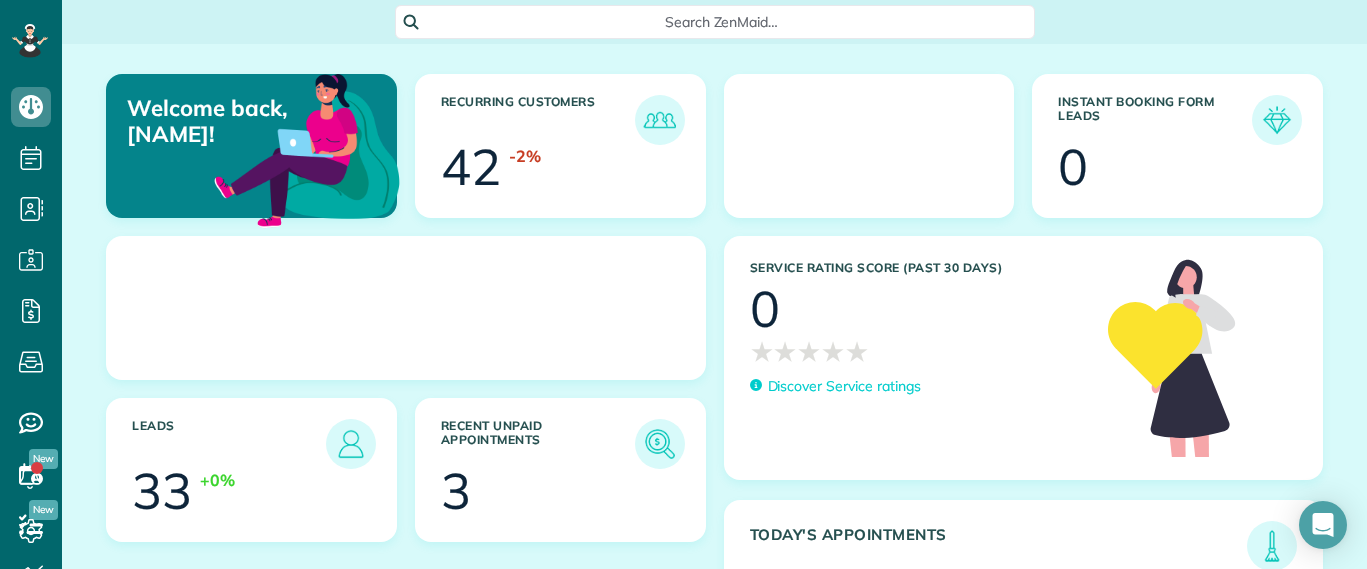 scroll, scrollTop: 0, scrollLeft: 0, axis: both 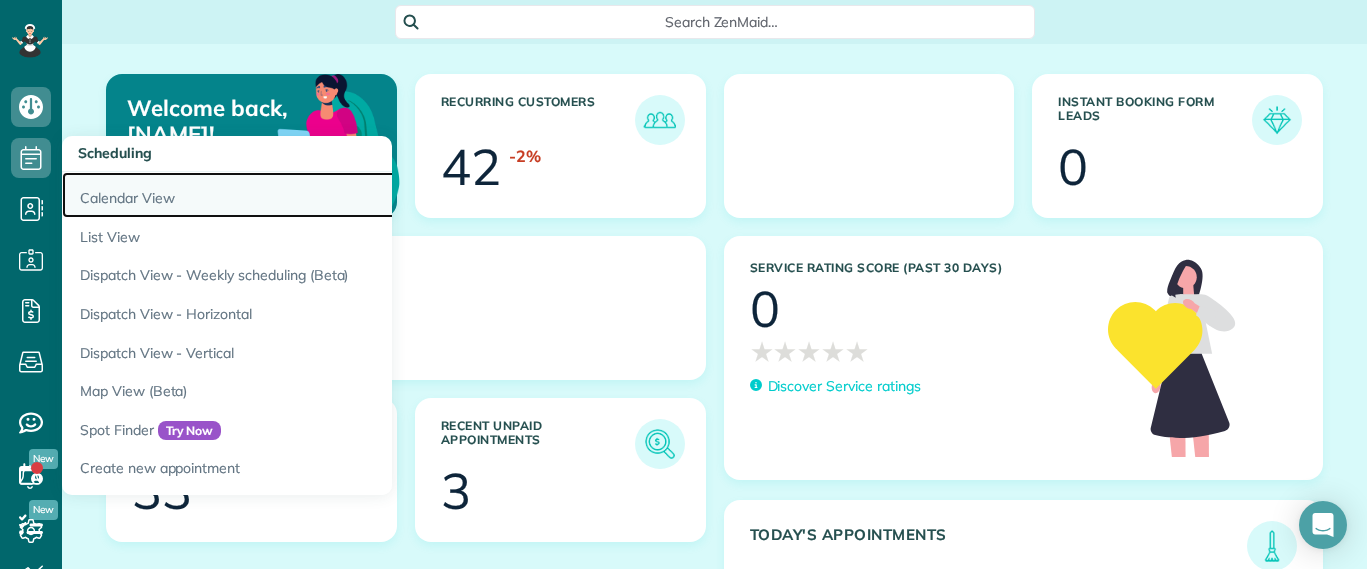 click on "Calendar View" at bounding box center (312, 195) 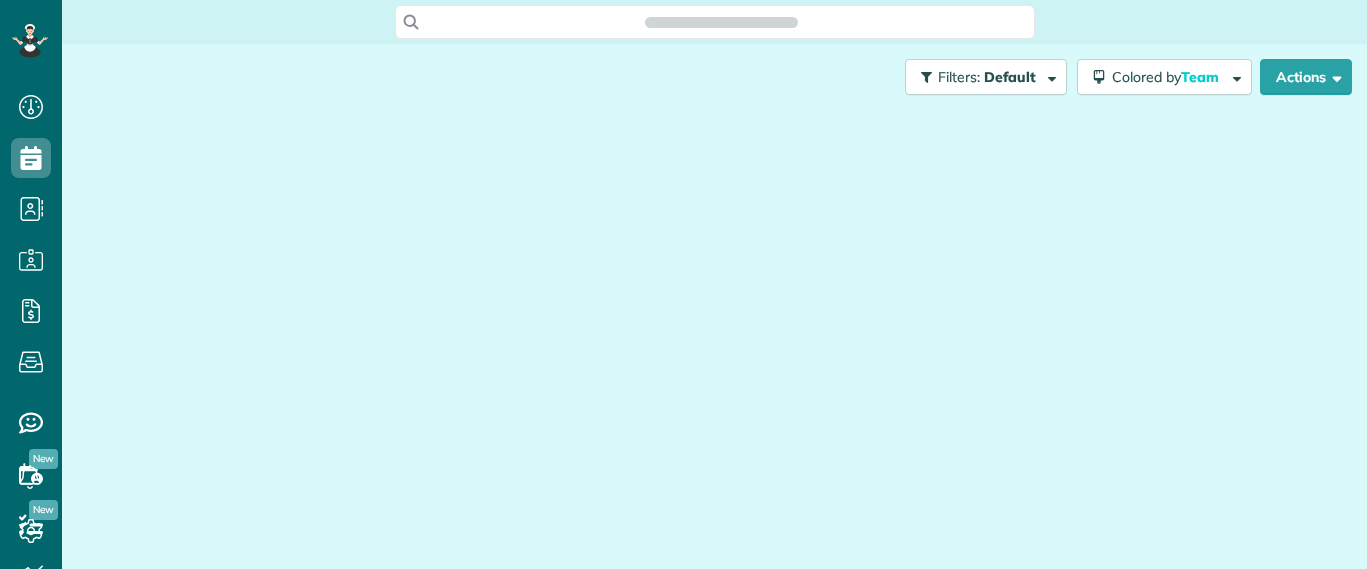 scroll, scrollTop: 0, scrollLeft: 0, axis: both 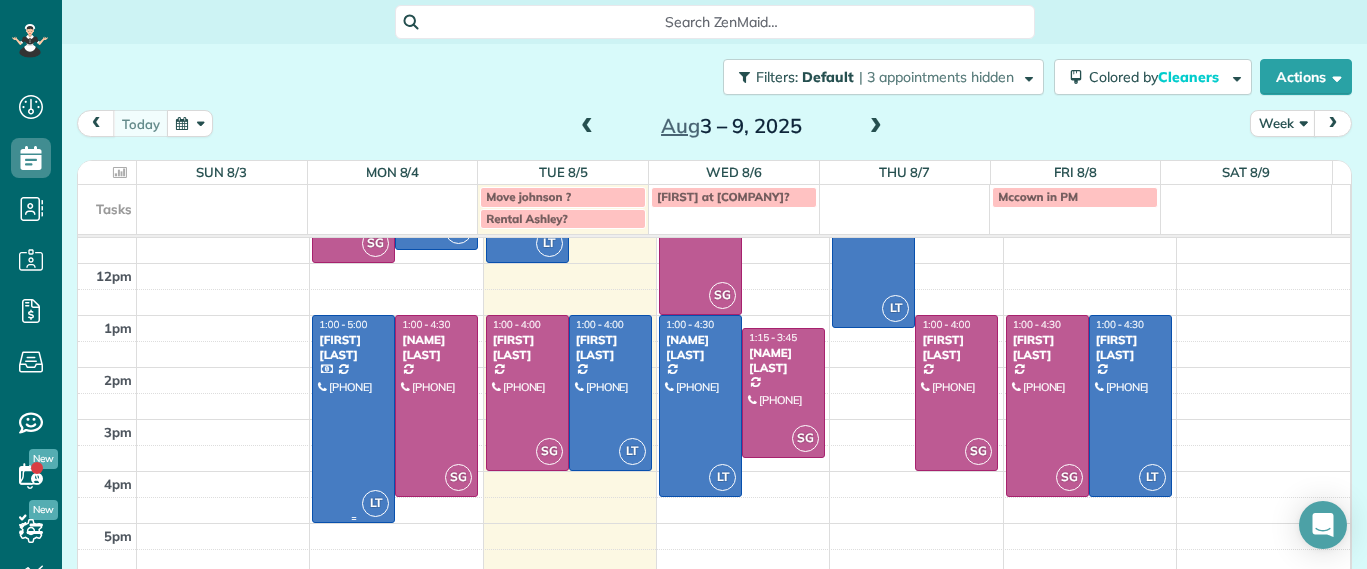click at bounding box center (353, 419) 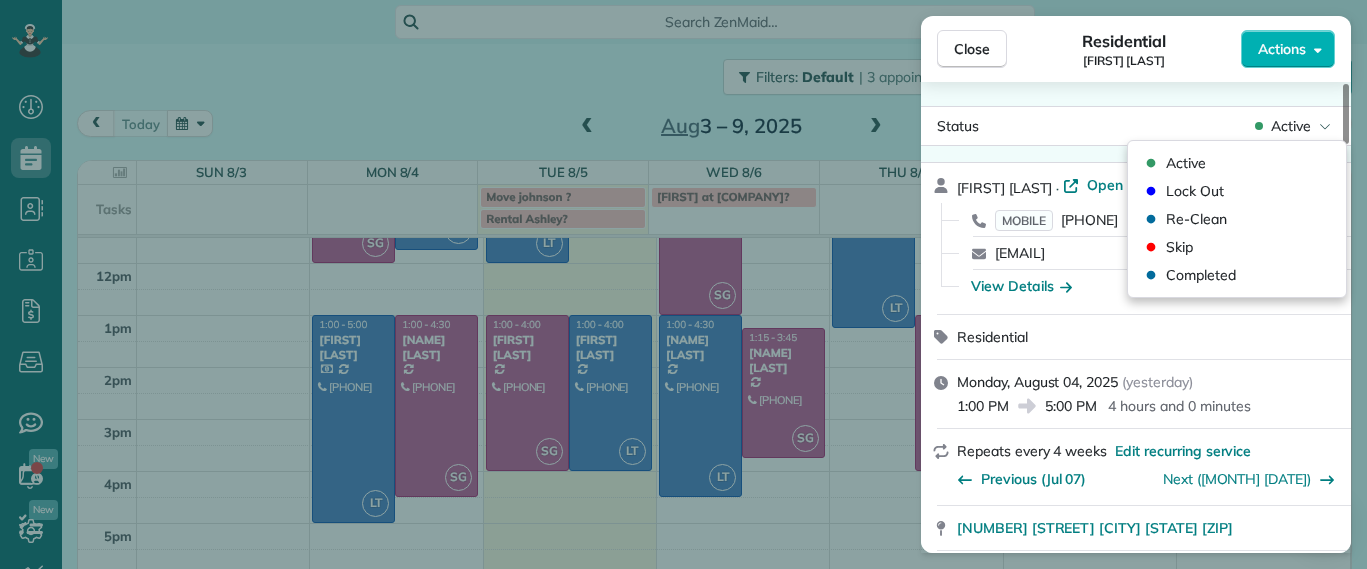 click on "Active" at bounding box center [1293, 126] 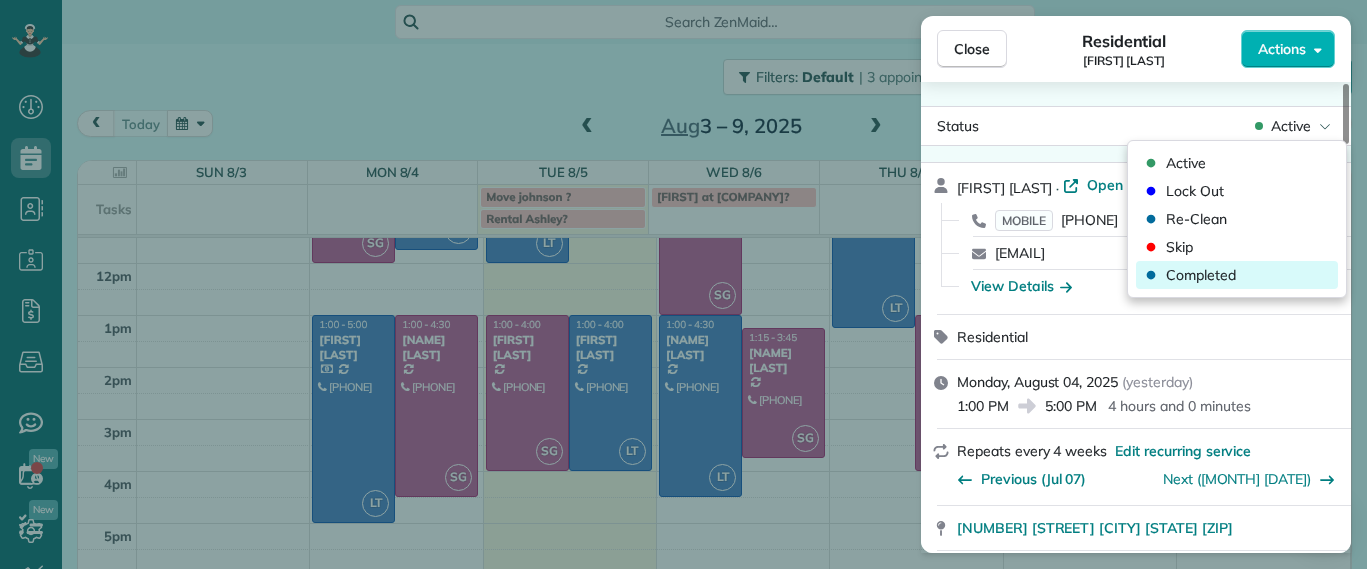 click on "Completed" at bounding box center [1201, 275] 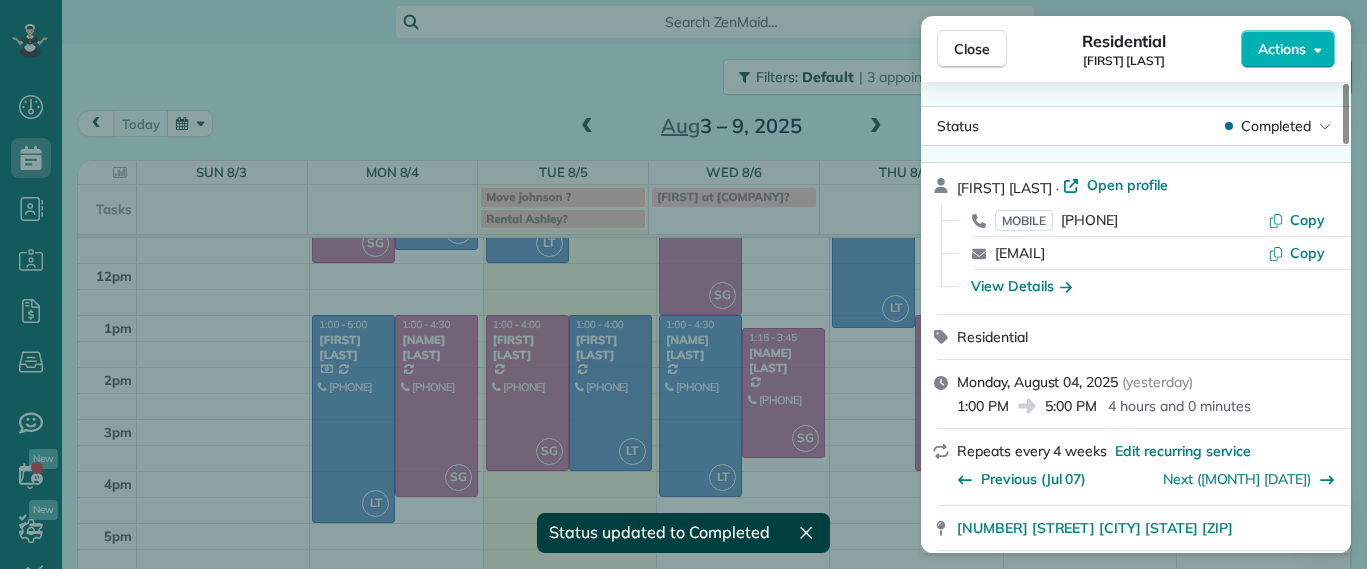 scroll, scrollTop: 214, scrollLeft: 0, axis: vertical 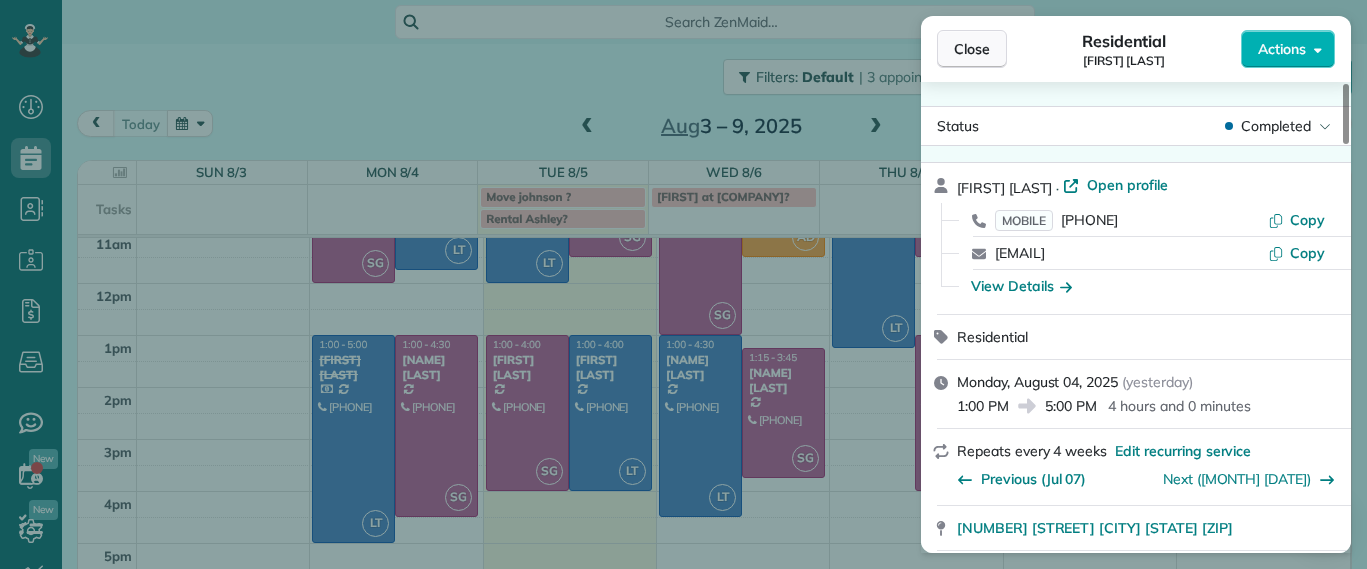 click on "Close" at bounding box center [972, 49] 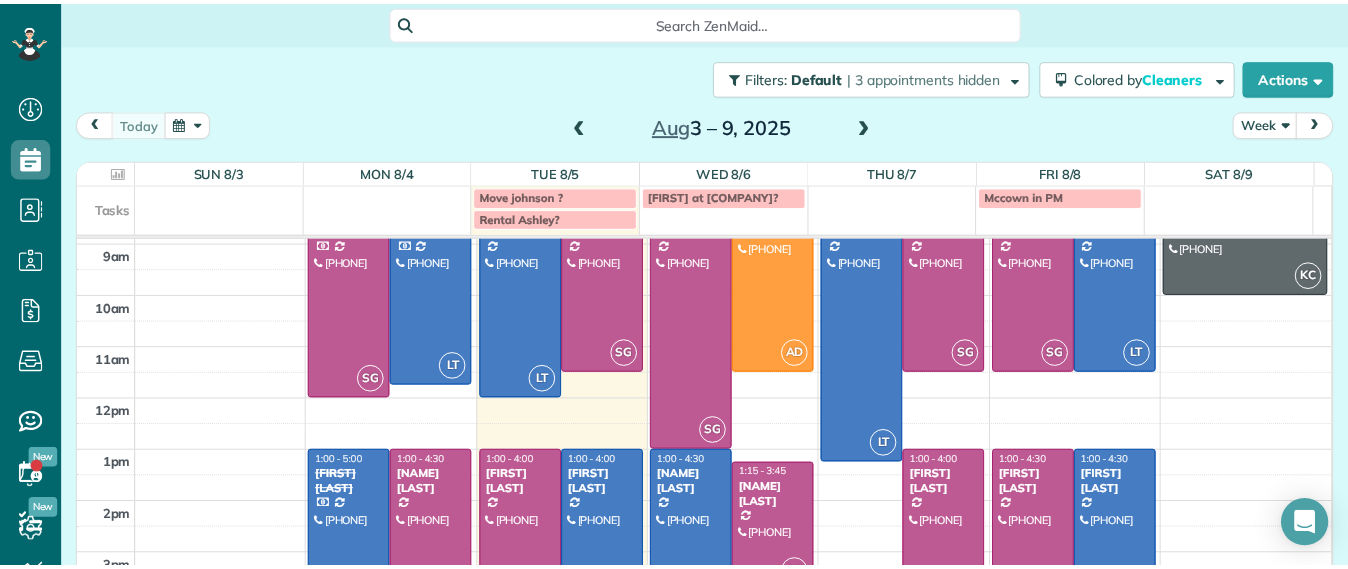 scroll, scrollTop: 214, scrollLeft: 0, axis: vertical 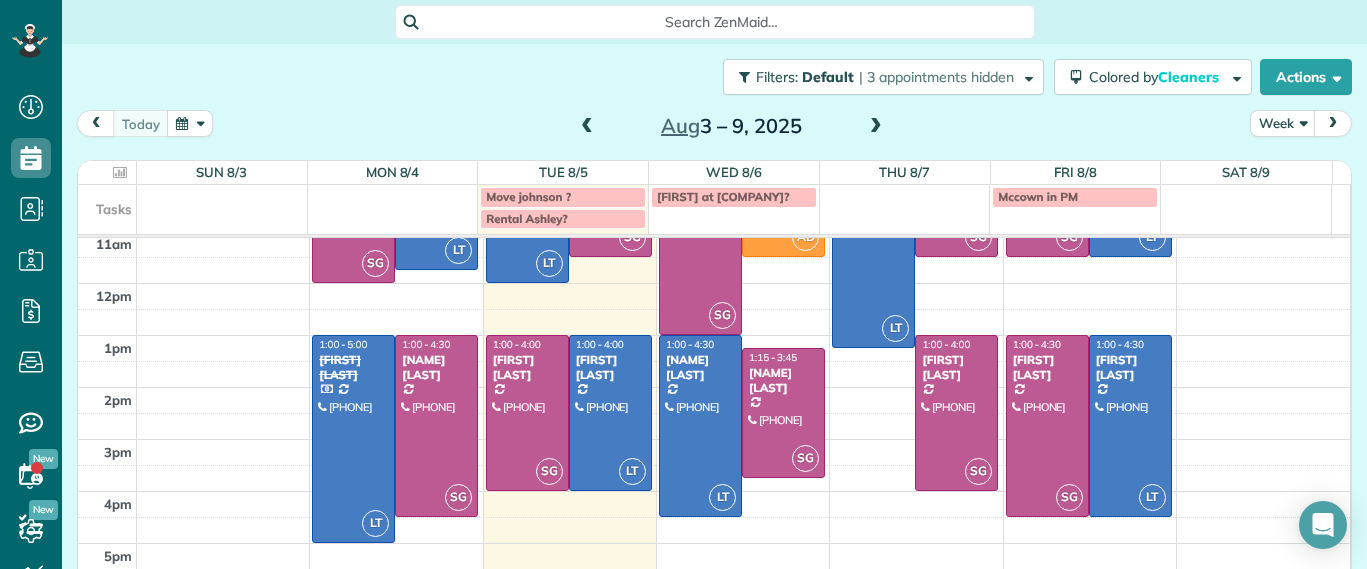 click at bounding box center (744, 348) 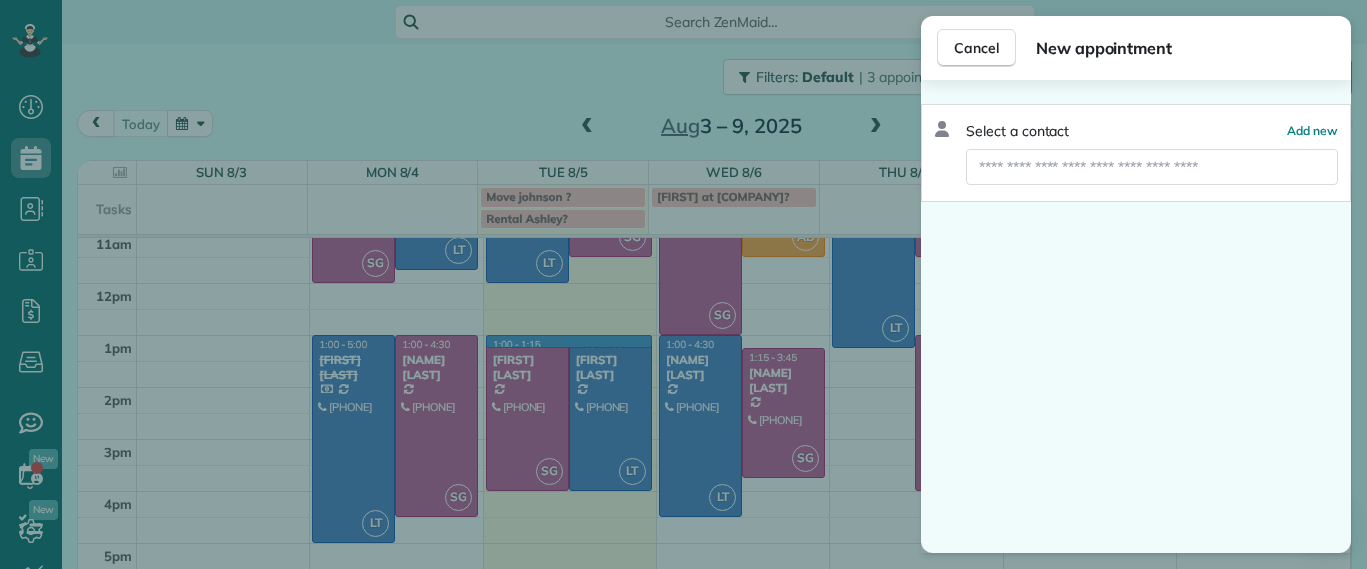 drag, startPoint x: 1139, startPoint y: 187, endPoint x: 1138, endPoint y: 172, distance: 15.033297 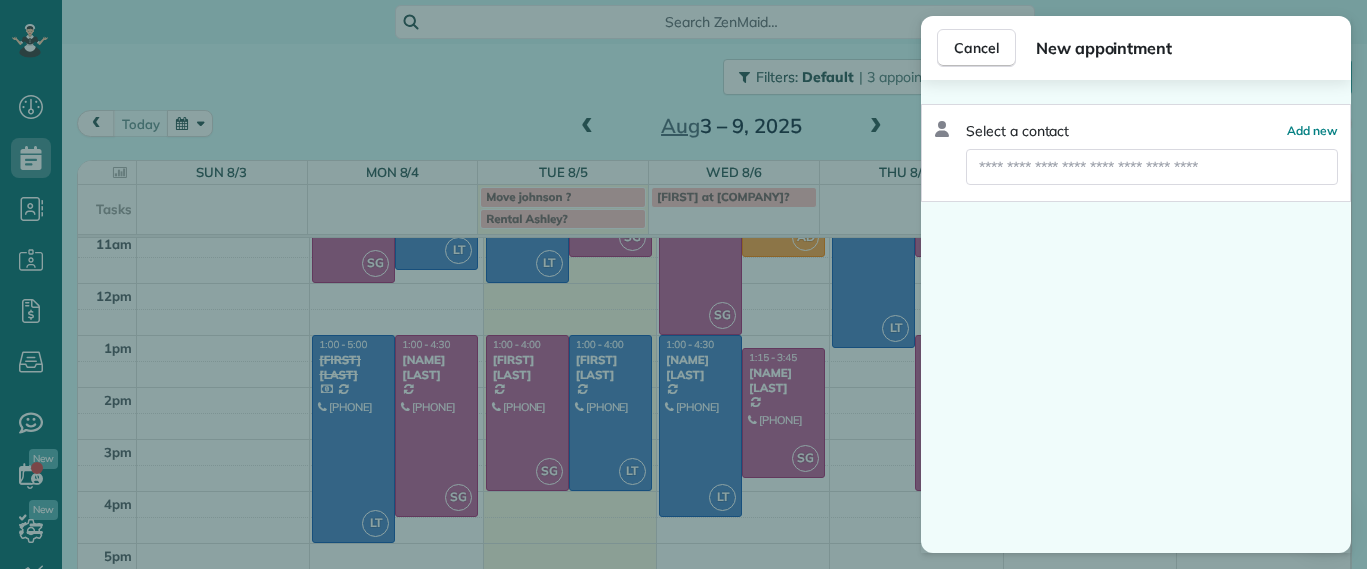 click at bounding box center (1152, 167) 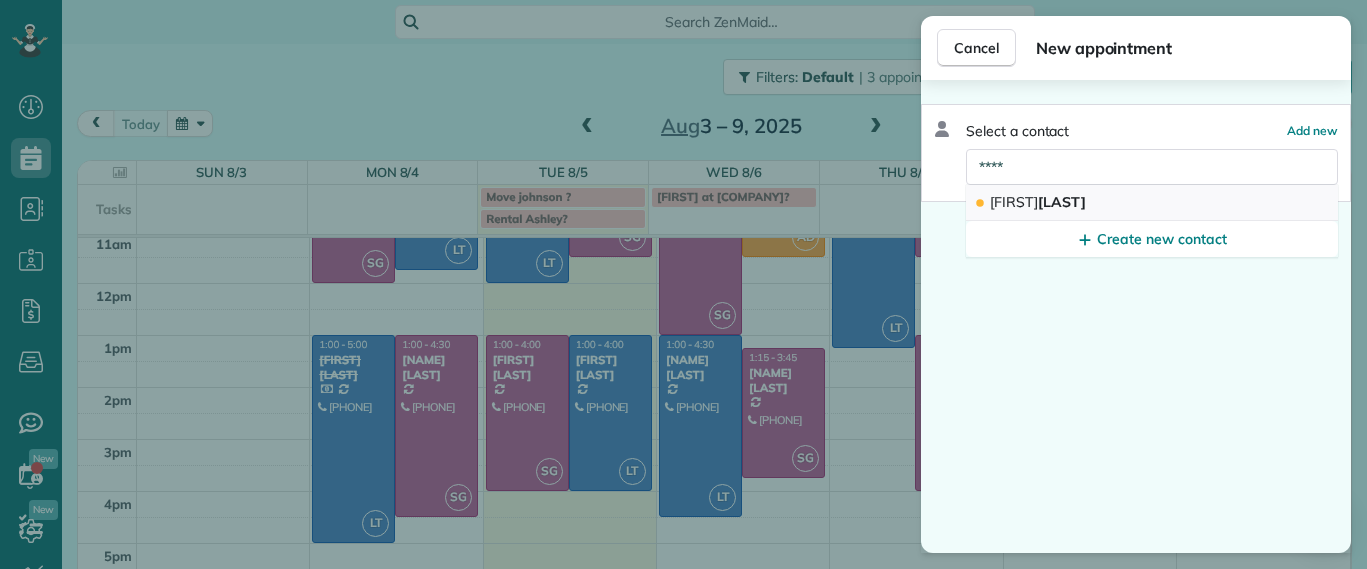type on "****" 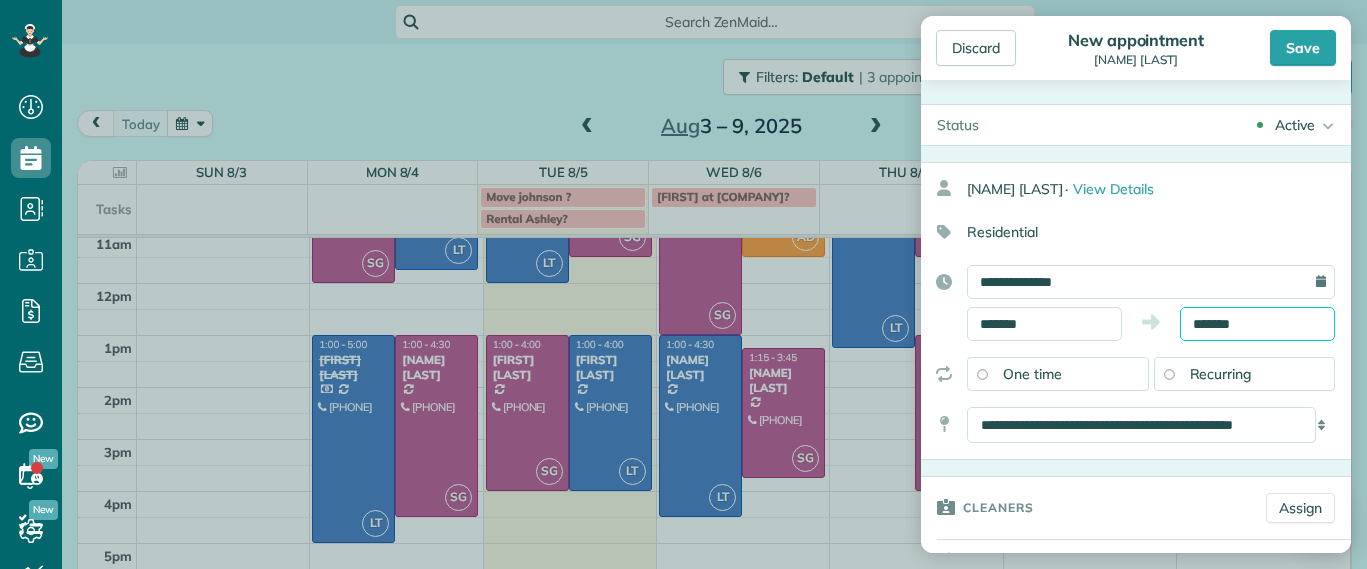 click on "Dashboard
Scheduling
Calendar View
List View
Dispatch View - Weekly scheduling (Beta)" at bounding box center [683, 284] 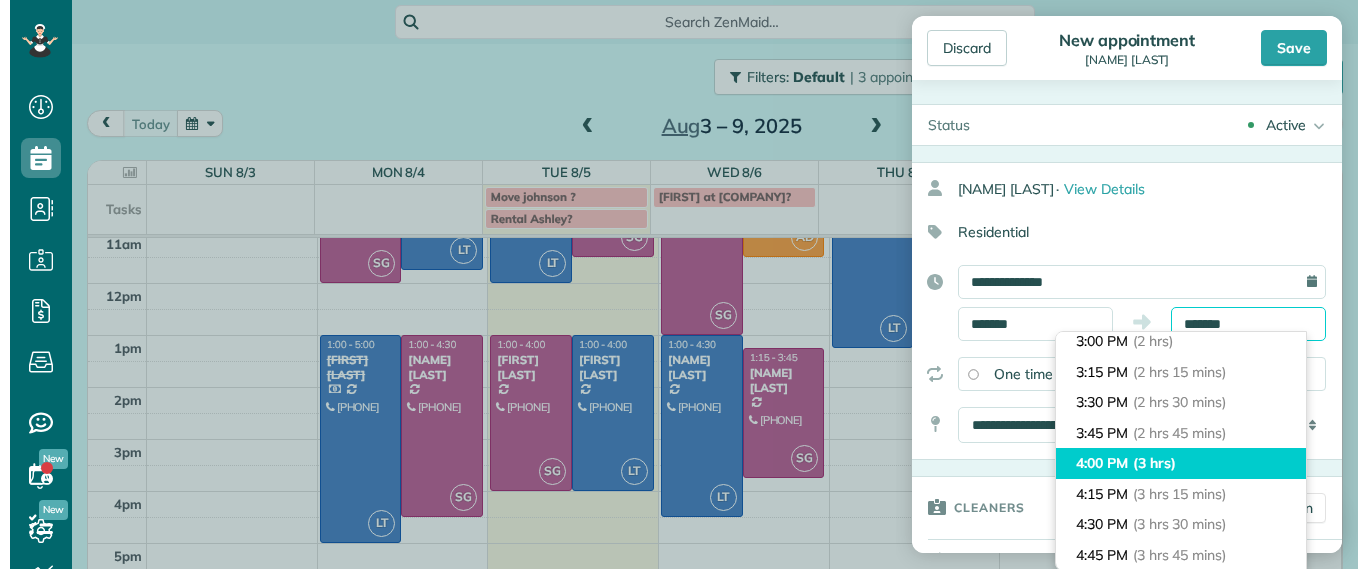 scroll, scrollTop: 375, scrollLeft: 0, axis: vertical 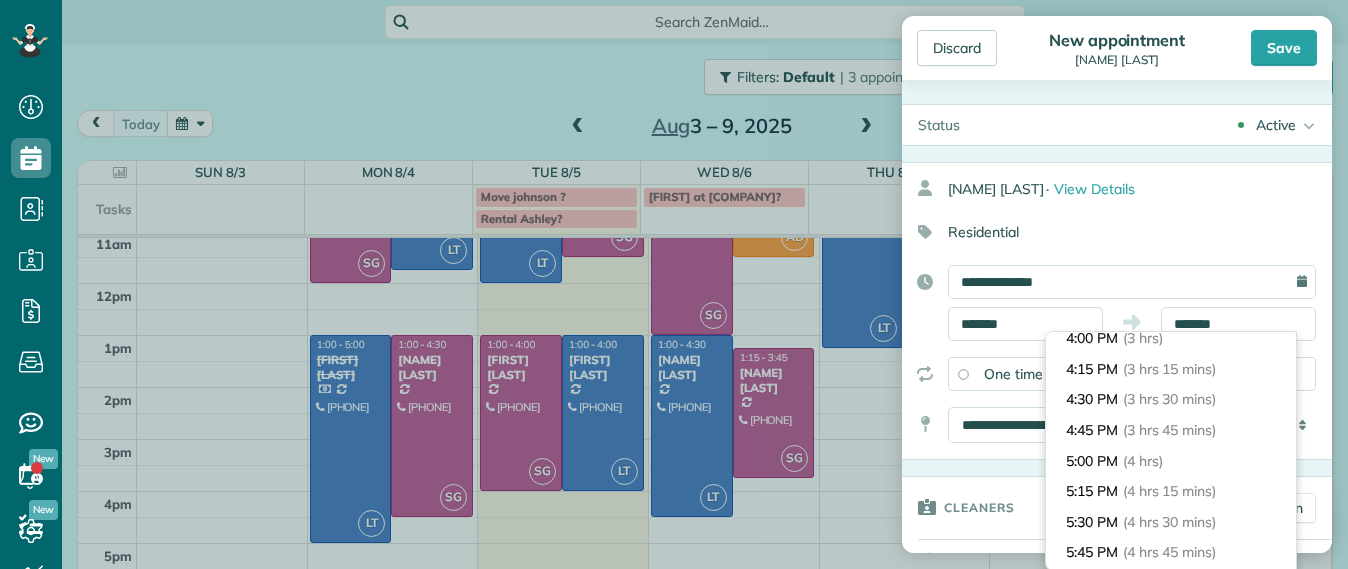 type on "*******" 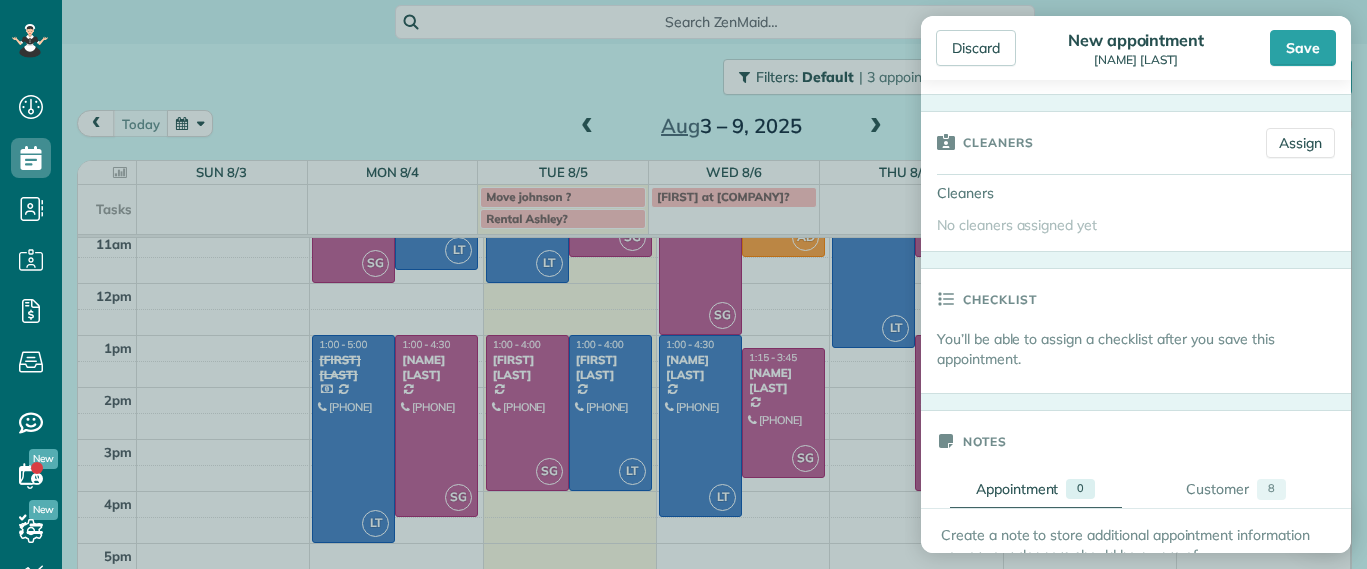 scroll, scrollTop: 267, scrollLeft: 0, axis: vertical 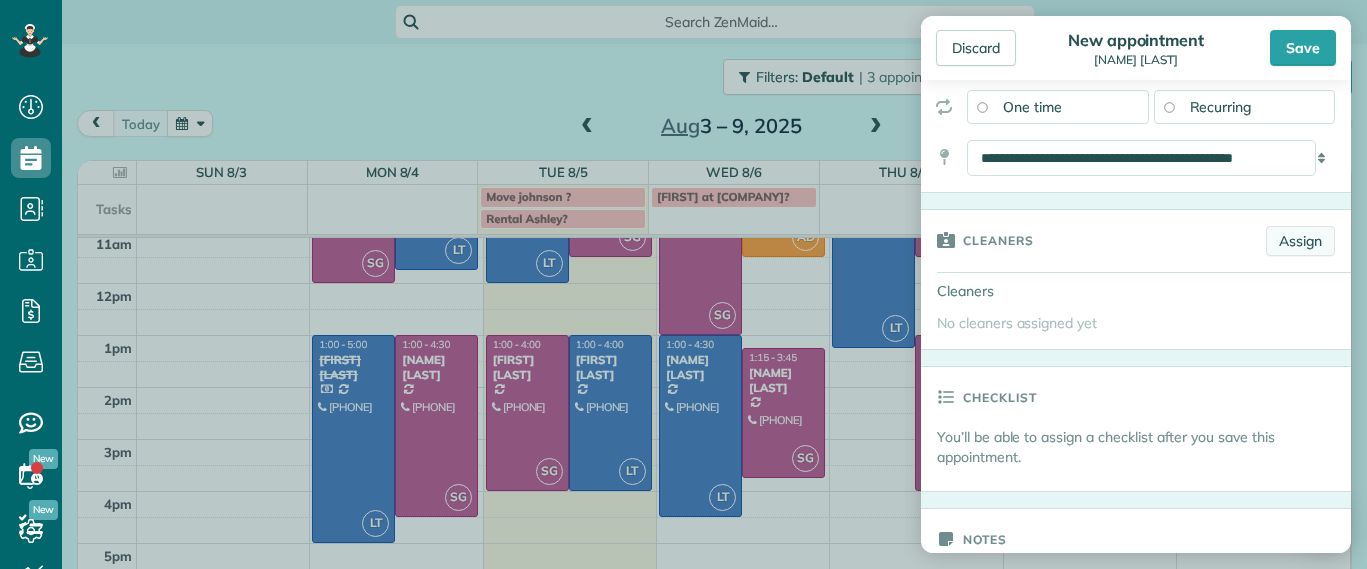 click on "Assign" at bounding box center [1300, 241] 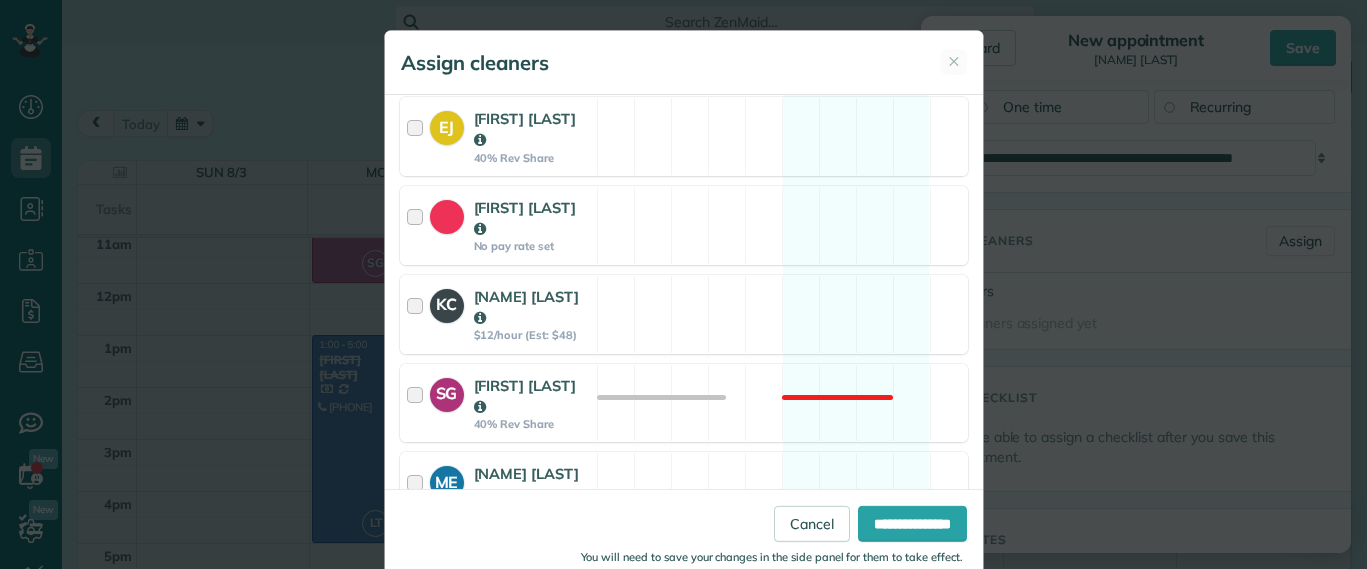 scroll, scrollTop: 375, scrollLeft: 0, axis: vertical 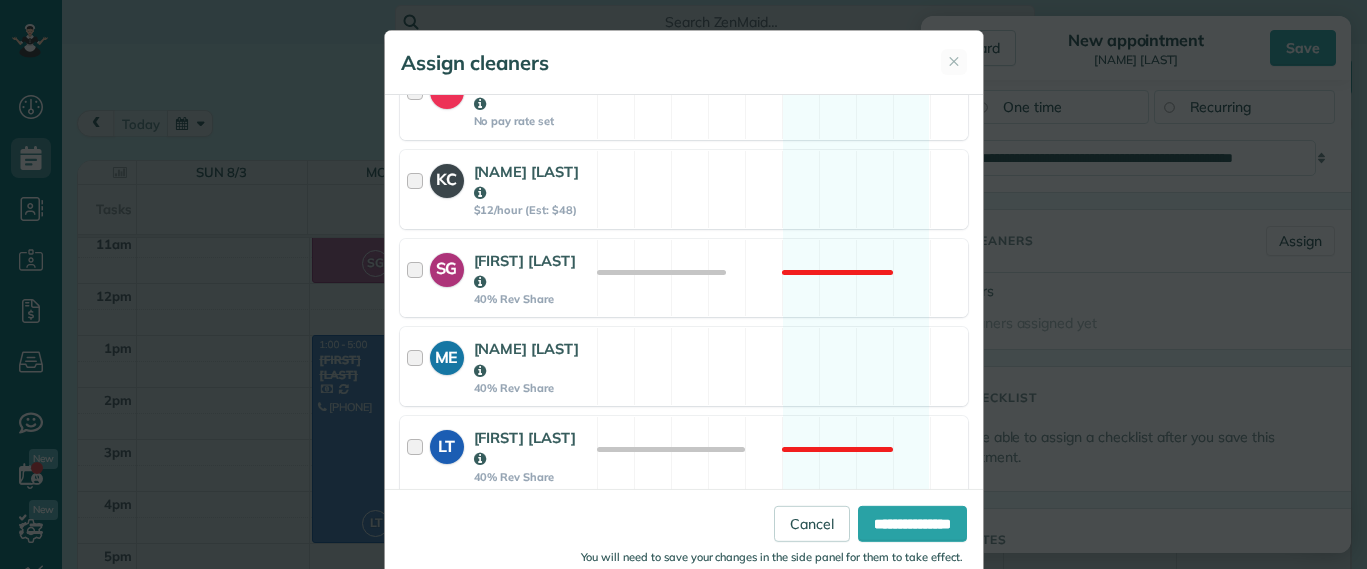 click on "AD
[FIRST] [LAST]
40% Rev Share
Available" at bounding box center [684, 544] 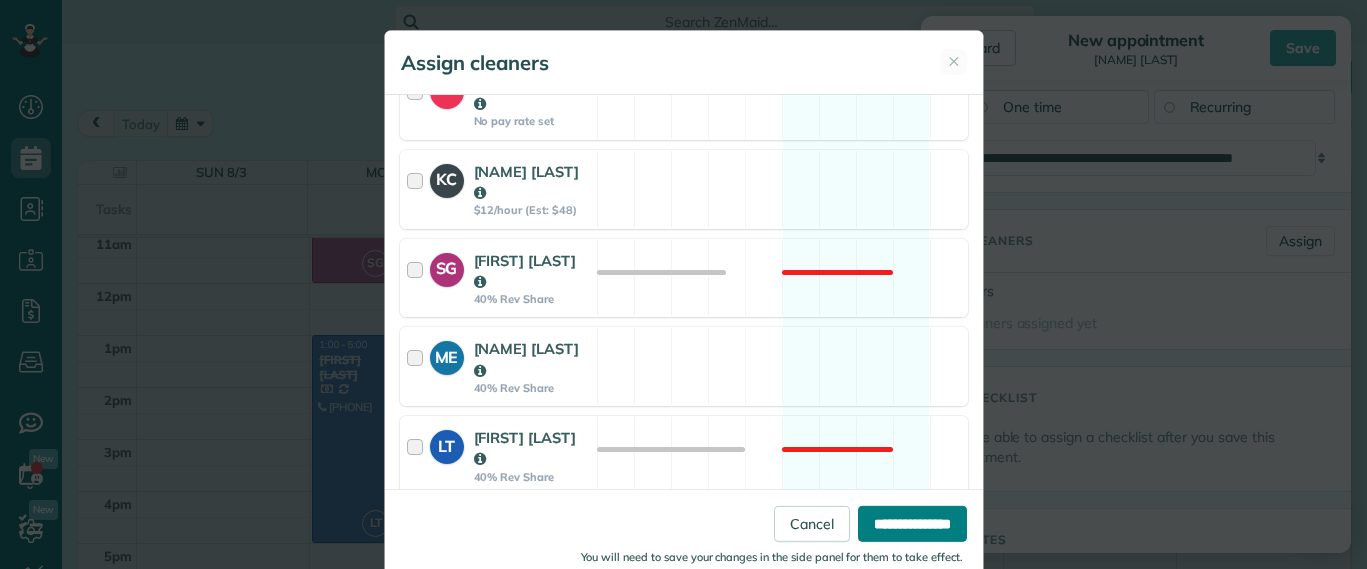 click on "**********" at bounding box center [912, 524] 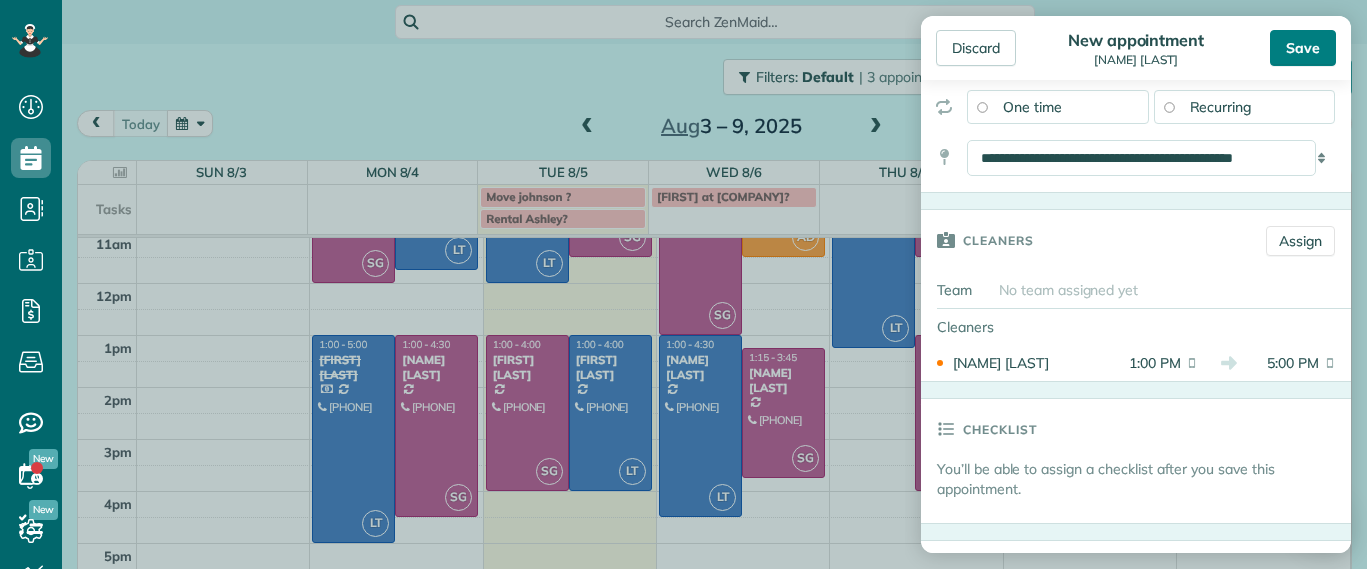 click on "Save" at bounding box center [1303, 48] 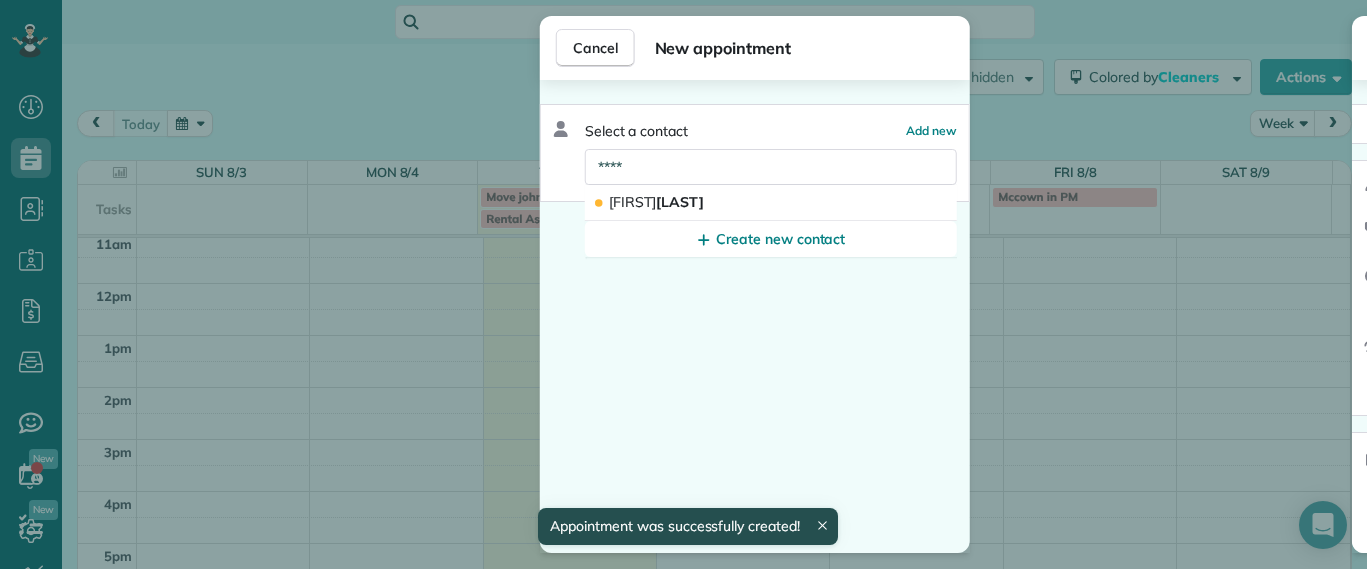 scroll, scrollTop: 214, scrollLeft: 0, axis: vertical 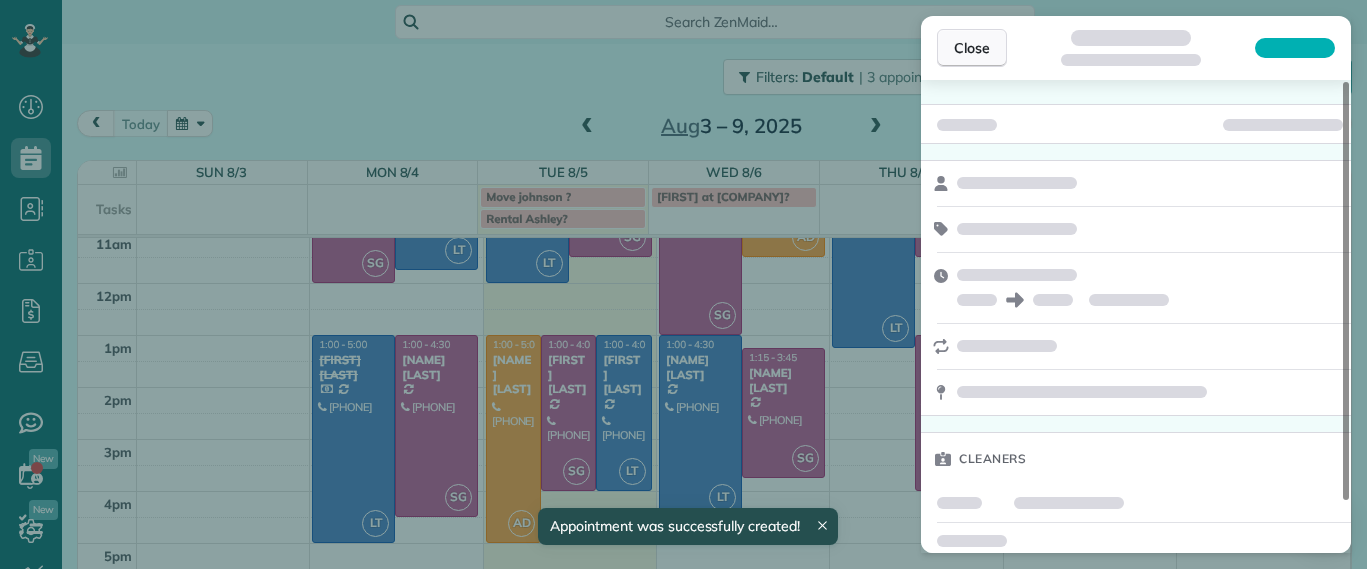 click on "Close" at bounding box center [972, 48] 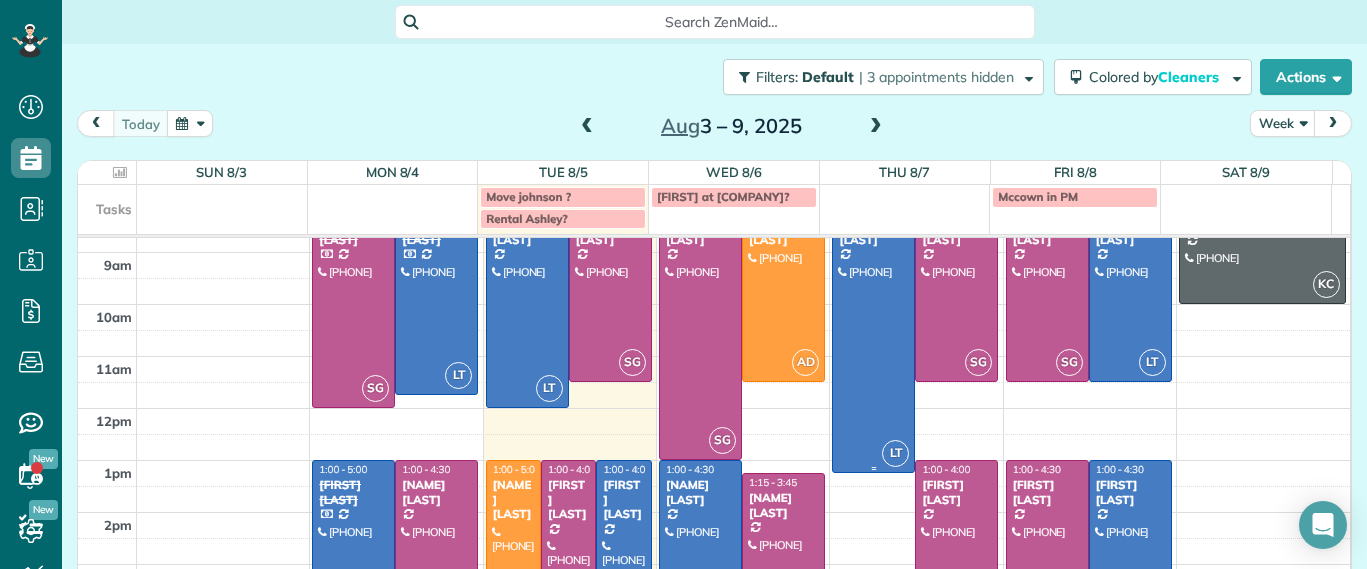 scroll, scrollTop: 0, scrollLeft: 0, axis: both 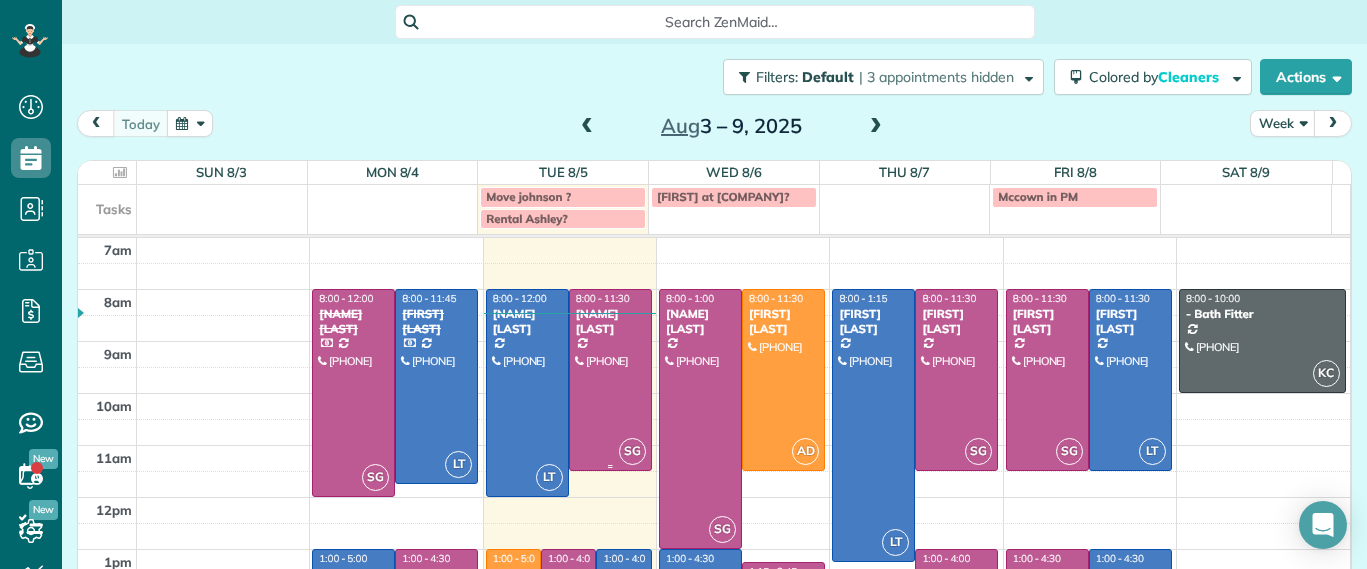 click at bounding box center (610, 380) 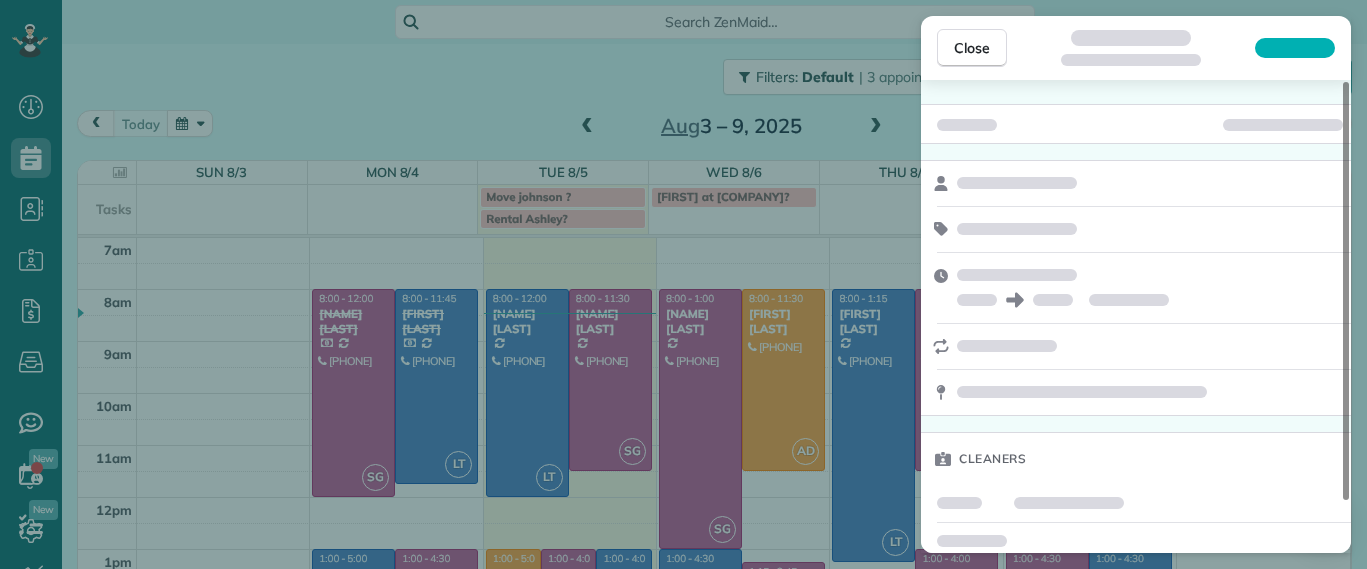 scroll, scrollTop: 58, scrollLeft: 0, axis: vertical 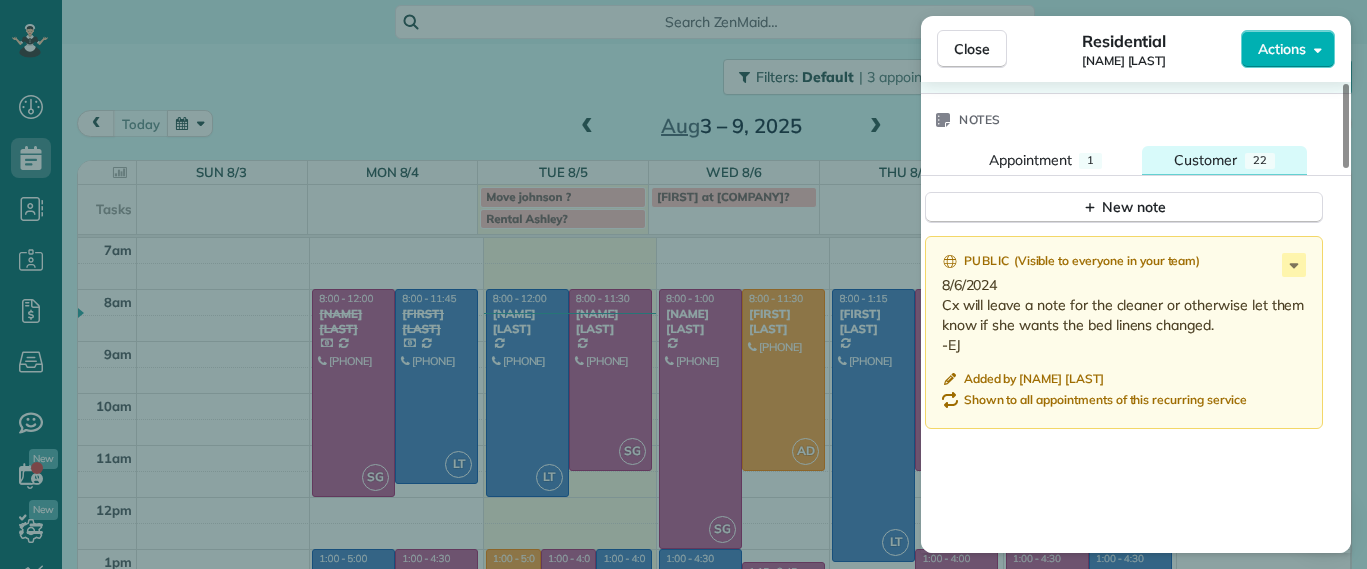 click on "Customer" at bounding box center [1205, 160] 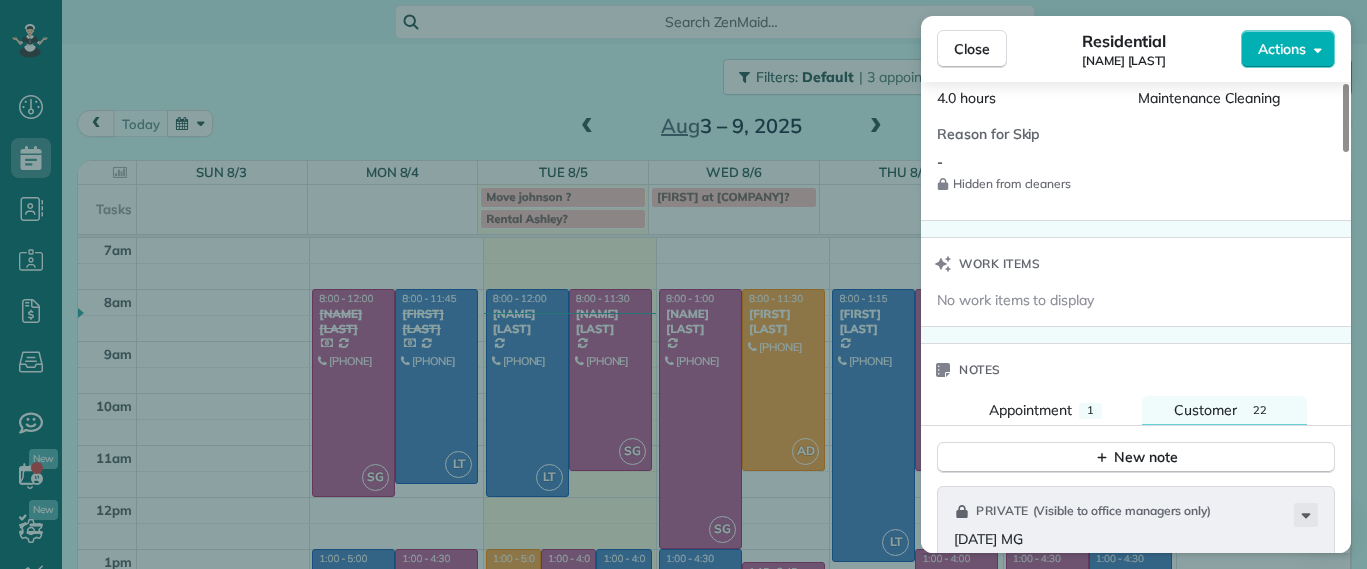 scroll, scrollTop: 1765, scrollLeft: 0, axis: vertical 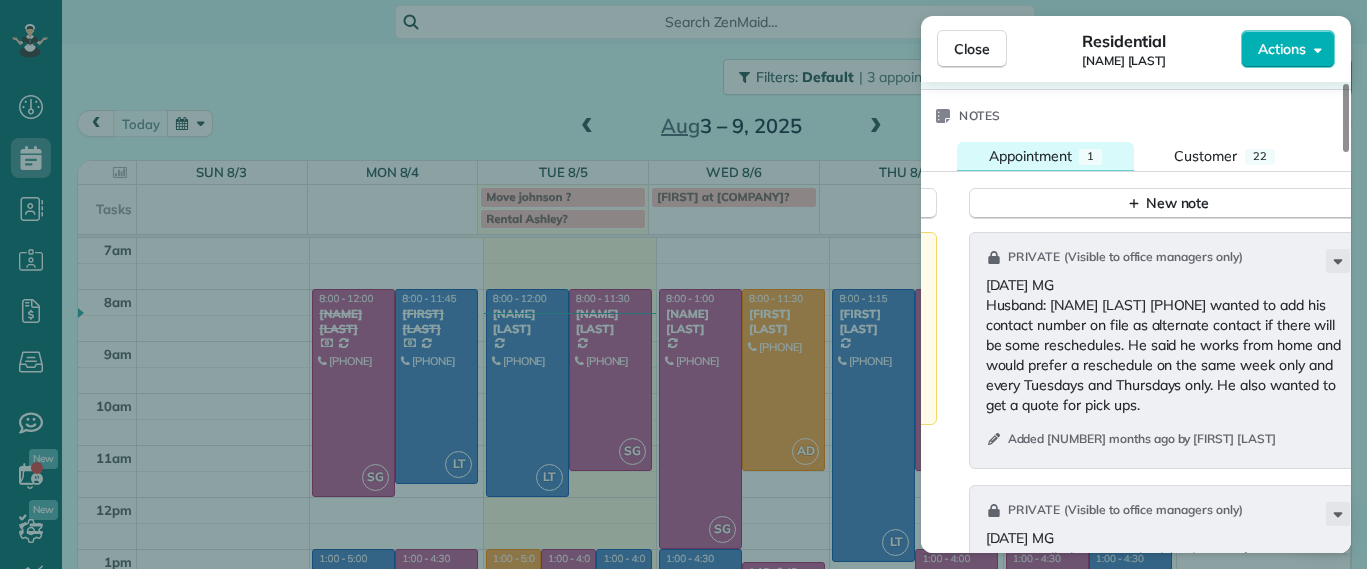 click on "Appointment" at bounding box center [1030, 156] 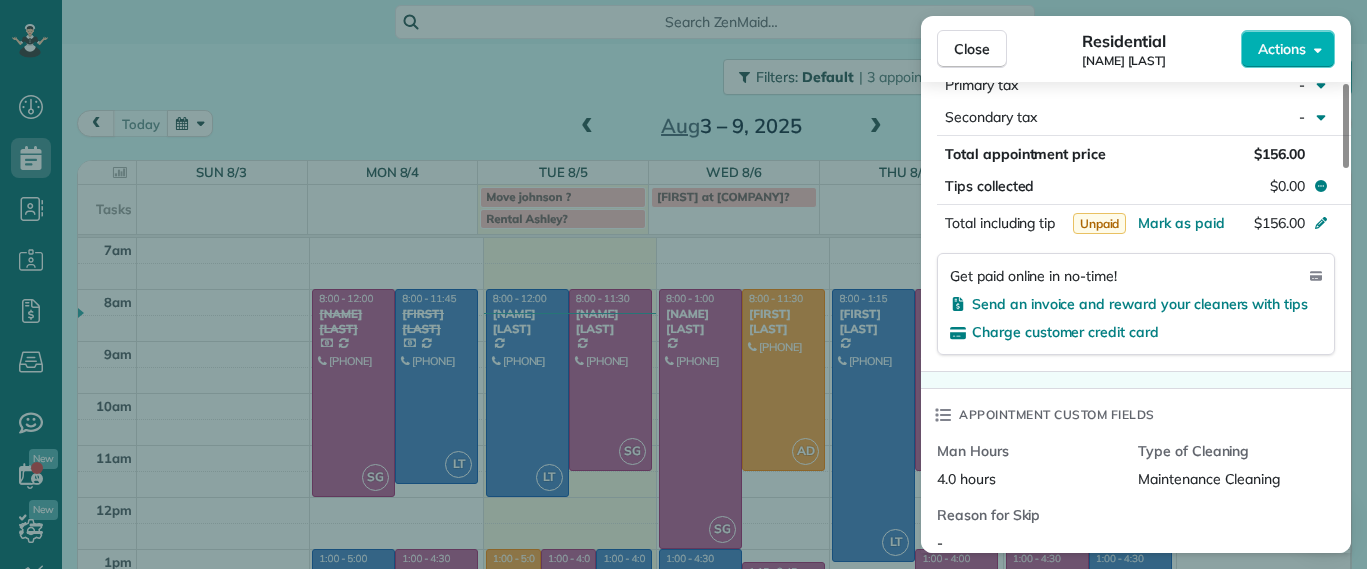 scroll, scrollTop: 0, scrollLeft: 0, axis: both 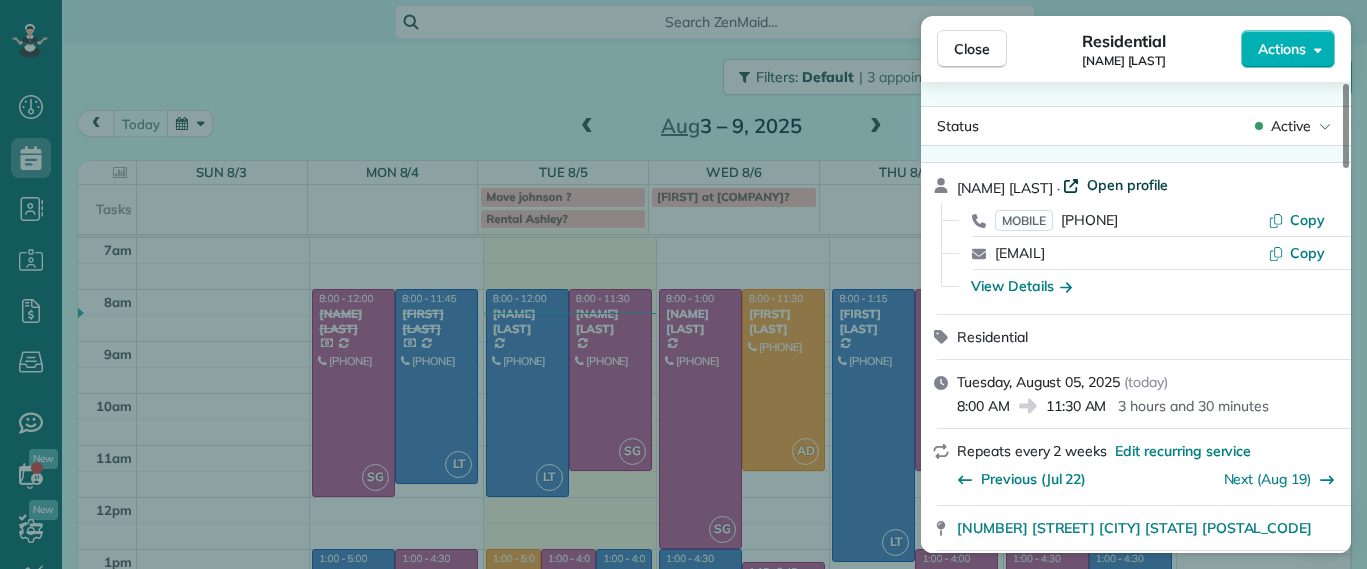 click on "Open profile" at bounding box center (1127, 185) 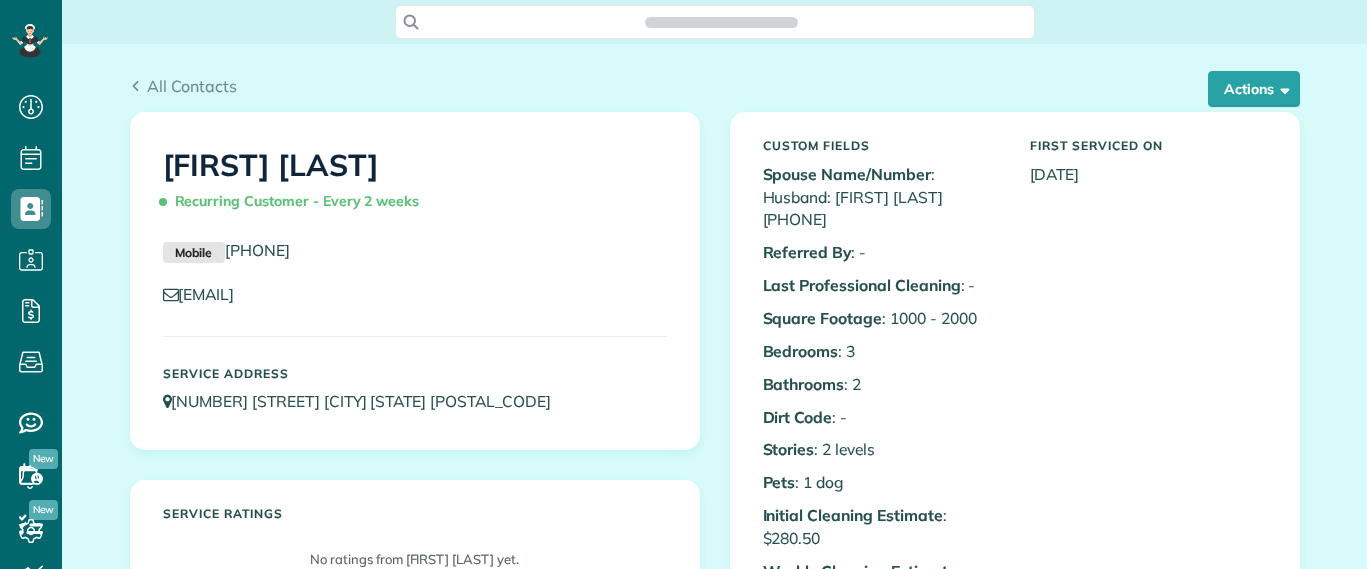 scroll, scrollTop: 0, scrollLeft: 0, axis: both 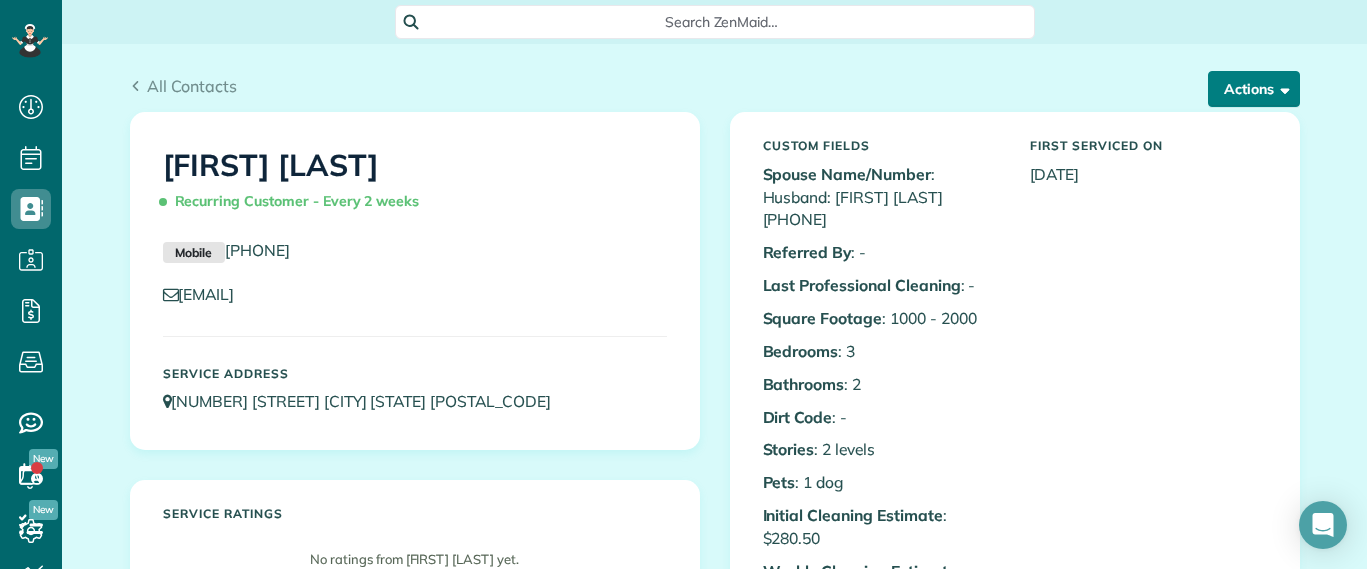 click on "Actions" at bounding box center (1254, 89) 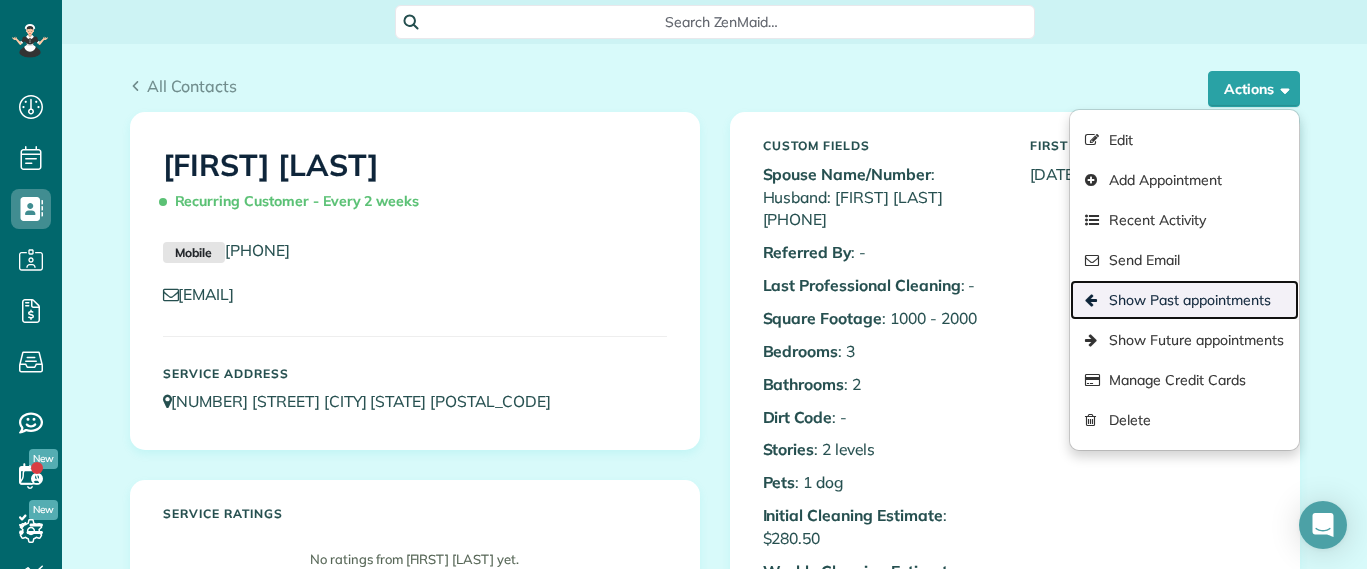 click on "Show Past appointments" at bounding box center [1184, 300] 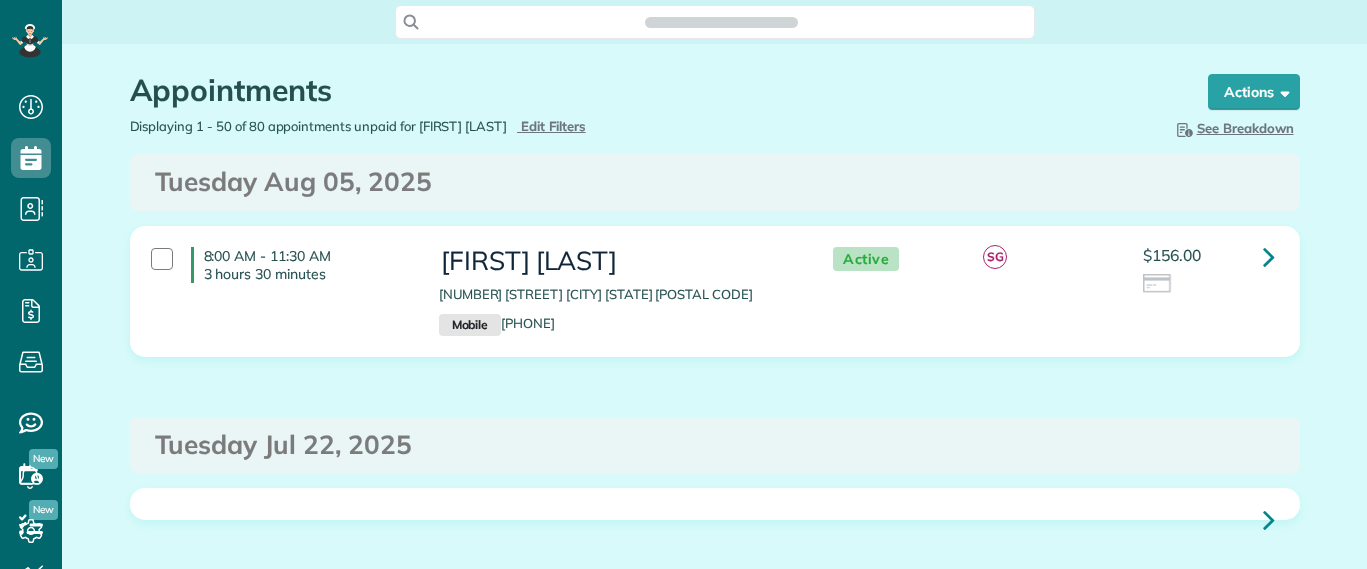 scroll, scrollTop: 0, scrollLeft: 0, axis: both 